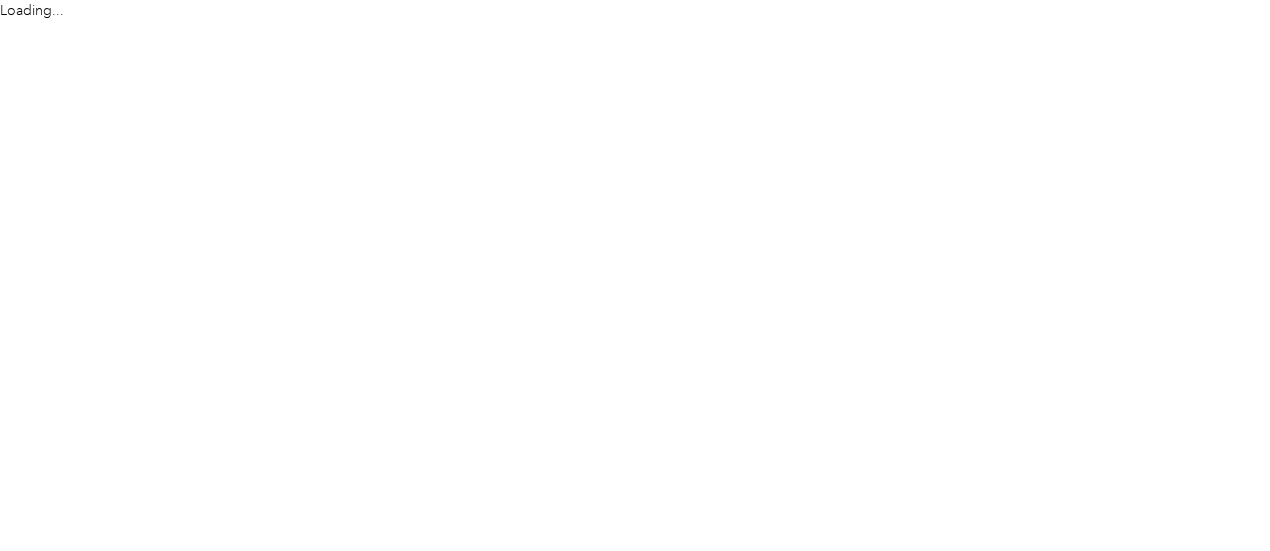 scroll, scrollTop: 0, scrollLeft: 0, axis: both 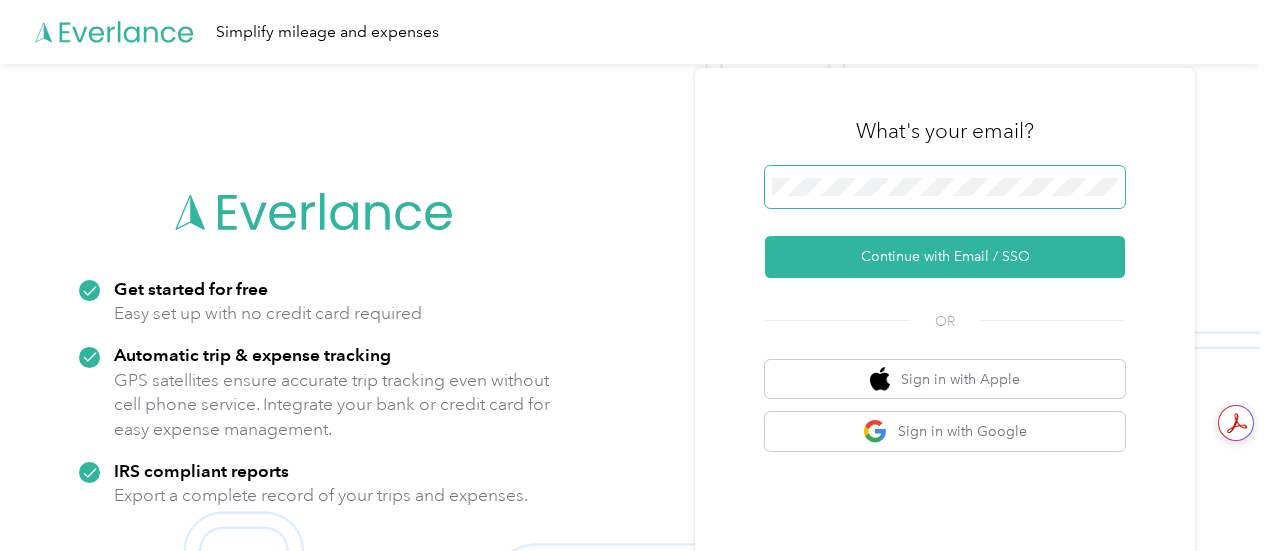 click at bounding box center [945, 187] 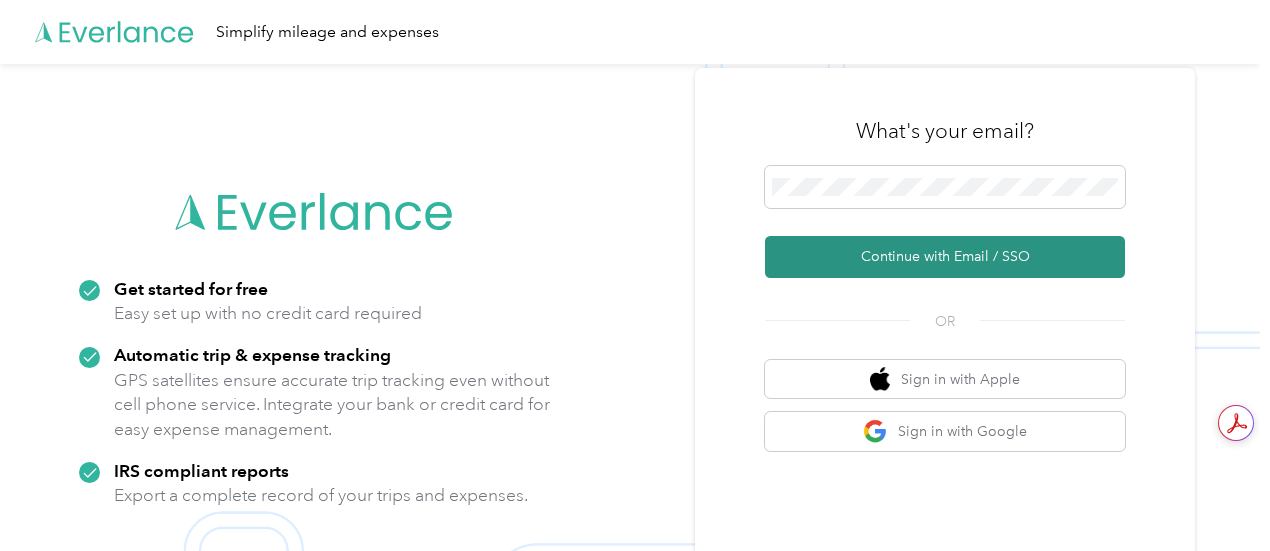 click on "Continue with Email / SSO" at bounding box center [945, 257] 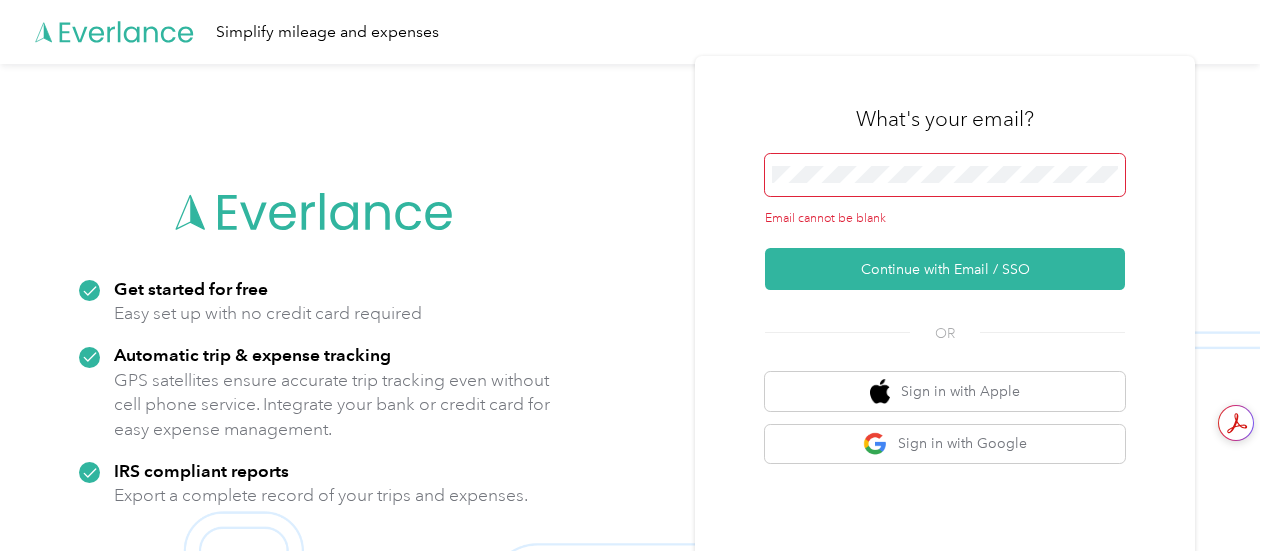 click at bounding box center [945, 175] 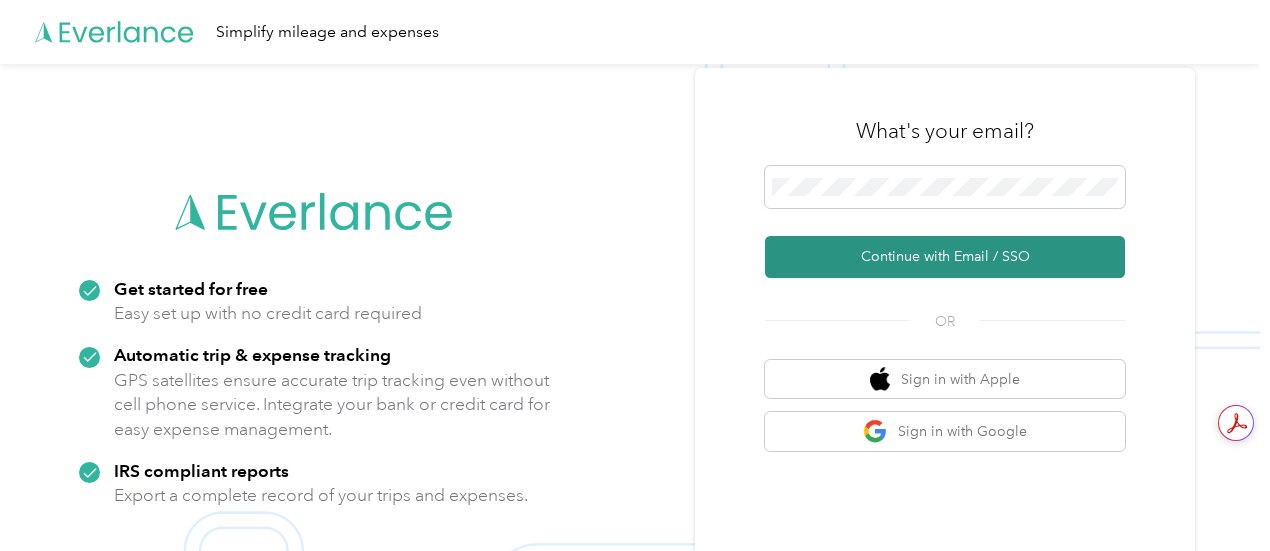 click on "Continue with Email / SSO" at bounding box center (945, 257) 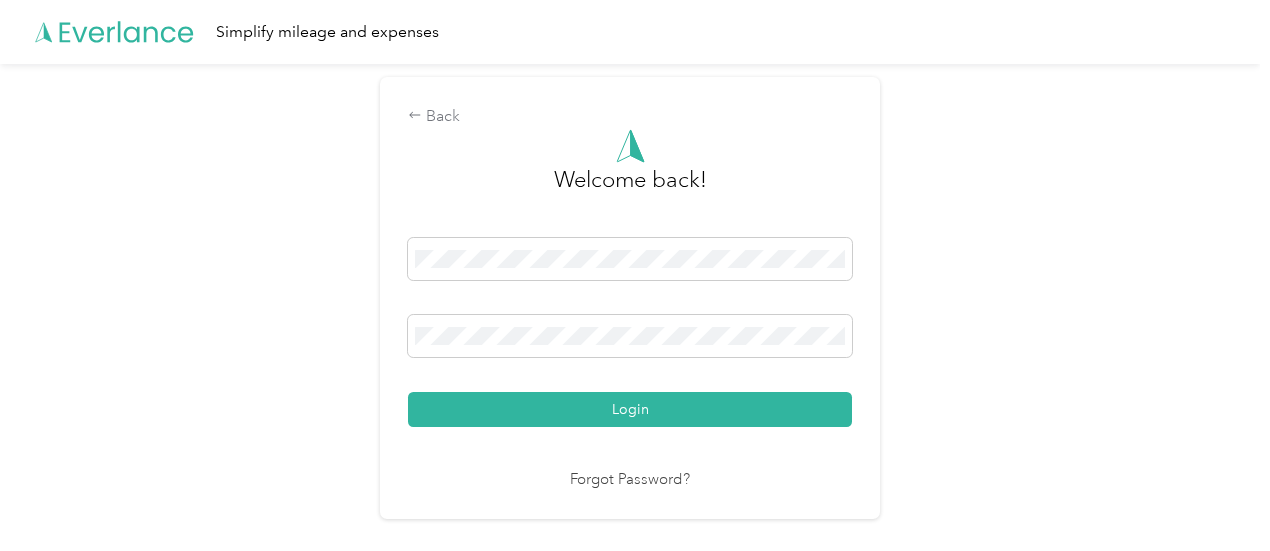 click on "Login" at bounding box center (630, 409) 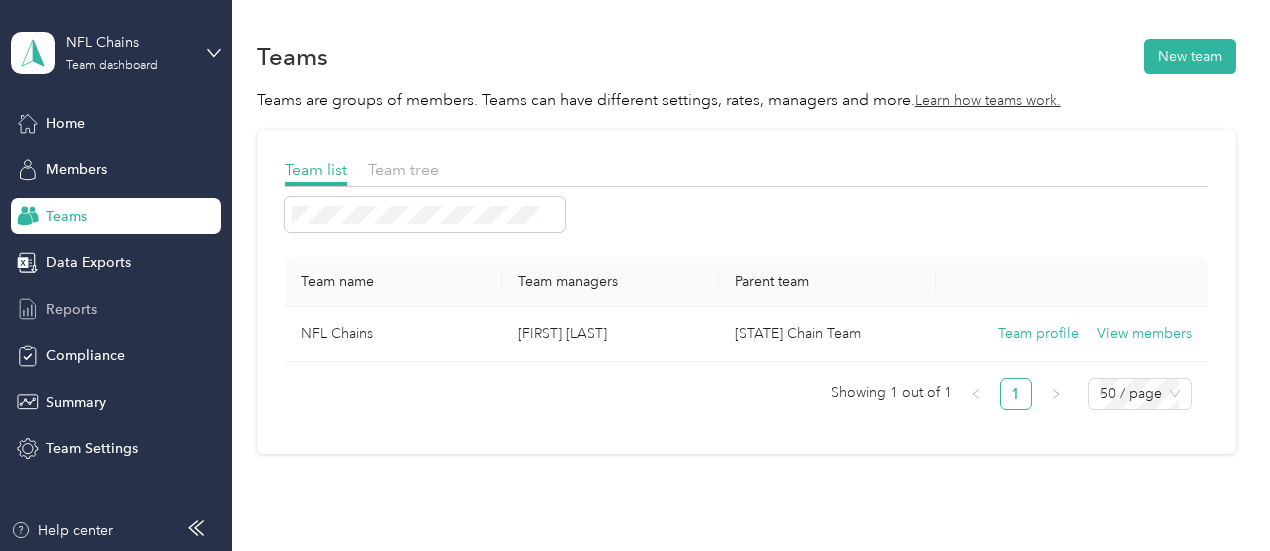 click on "Reports" at bounding box center [71, 309] 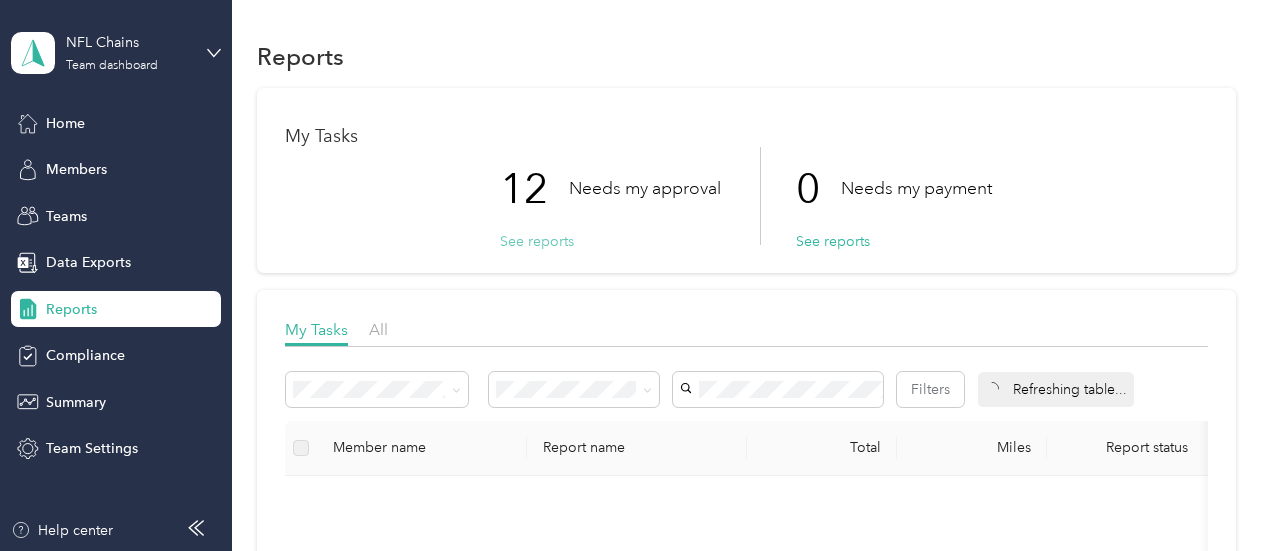 click on "See reports" at bounding box center (537, 241) 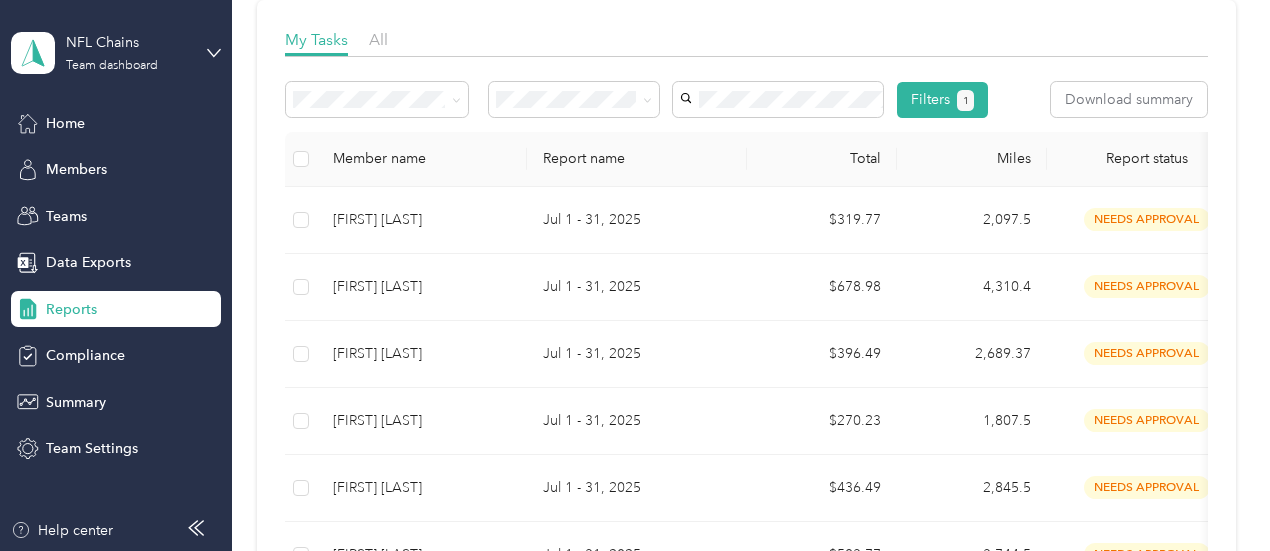 scroll, scrollTop: 292, scrollLeft: 0, axis: vertical 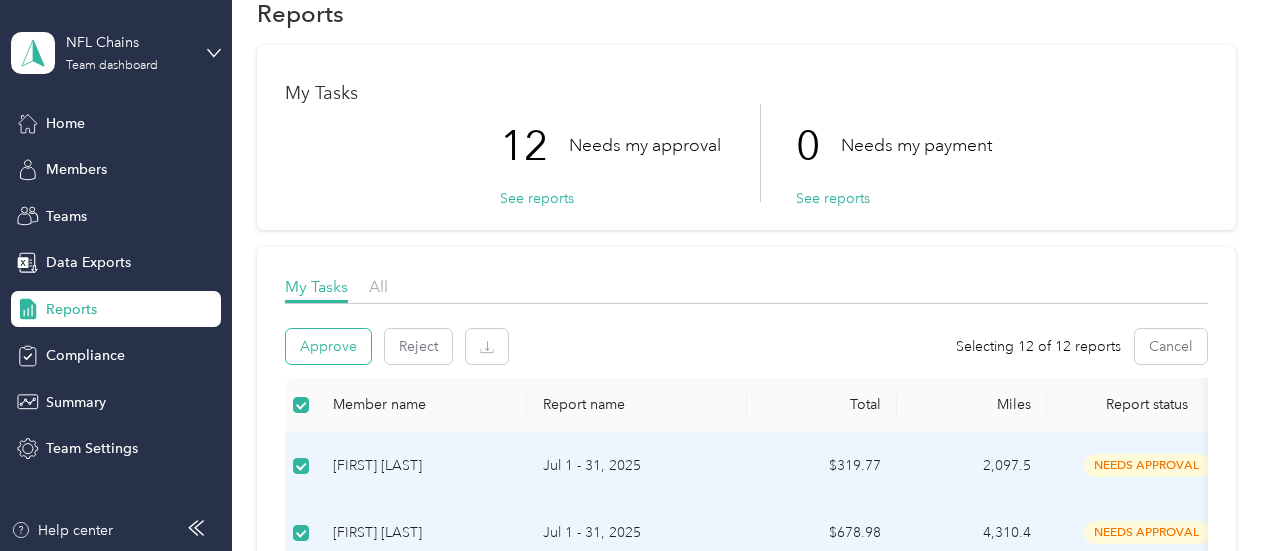 click on "Approve" at bounding box center (328, 346) 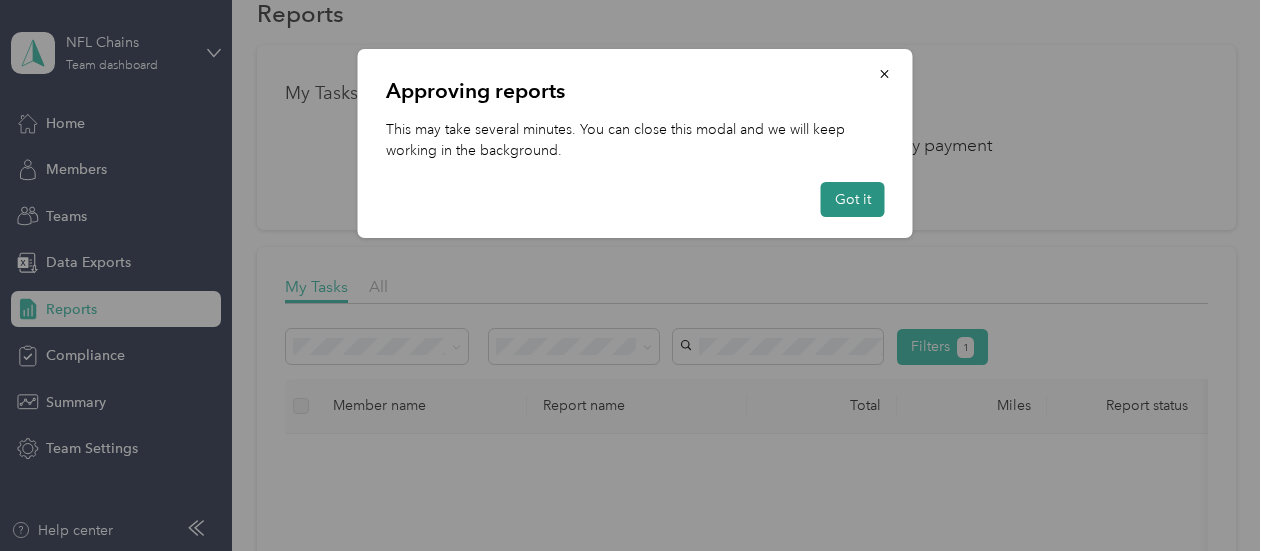 click on "Got it" at bounding box center [853, 199] 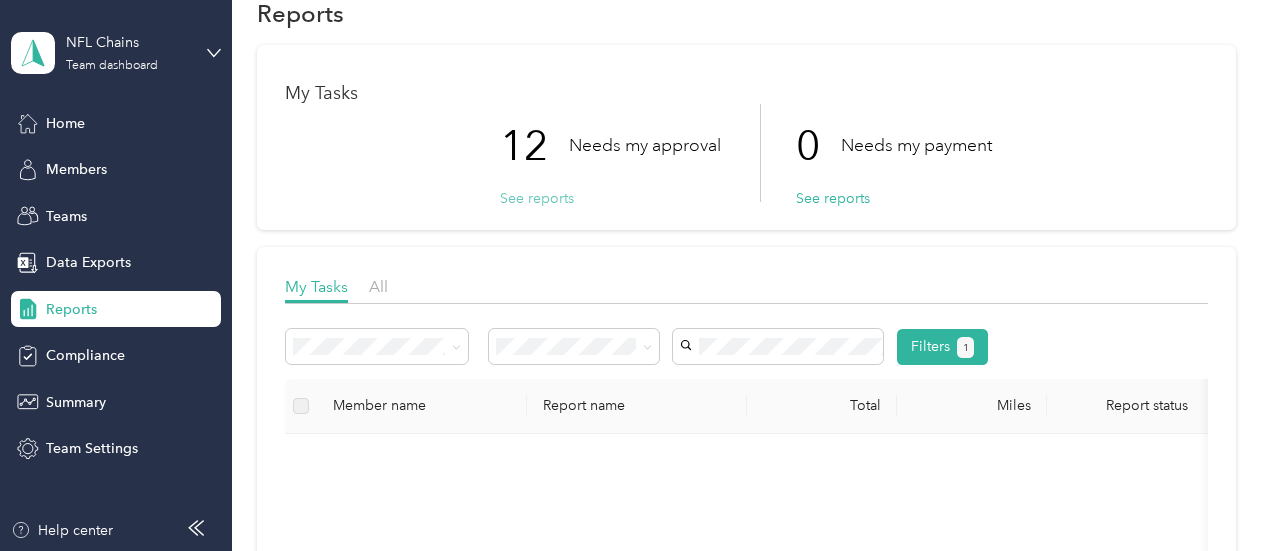 click on "See reports" at bounding box center (537, 198) 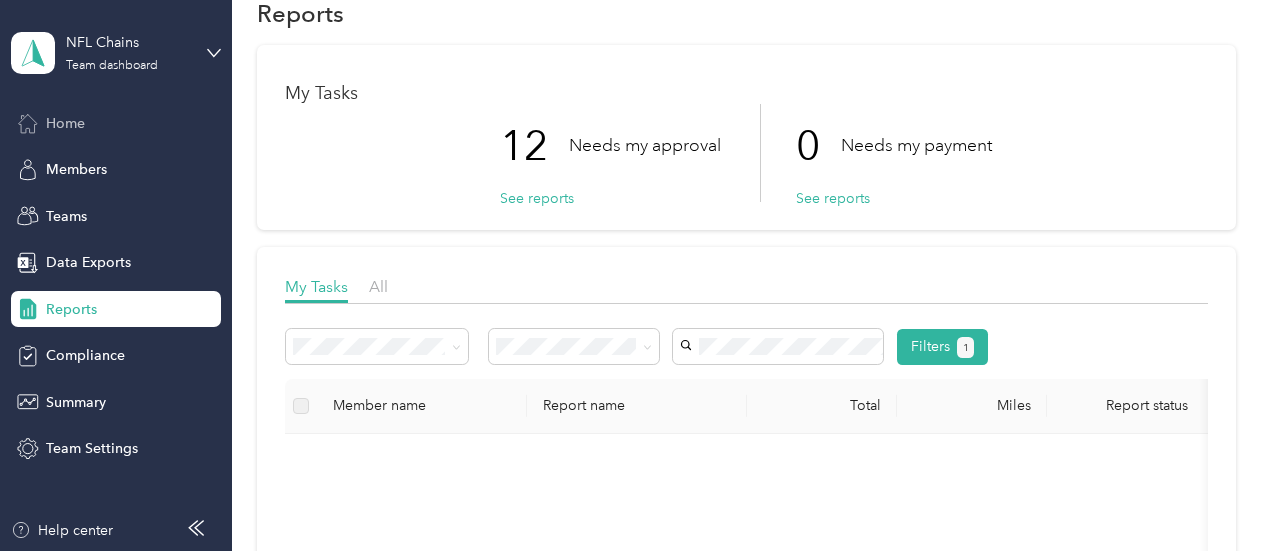 click on "Home" at bounding box center [65, 123] 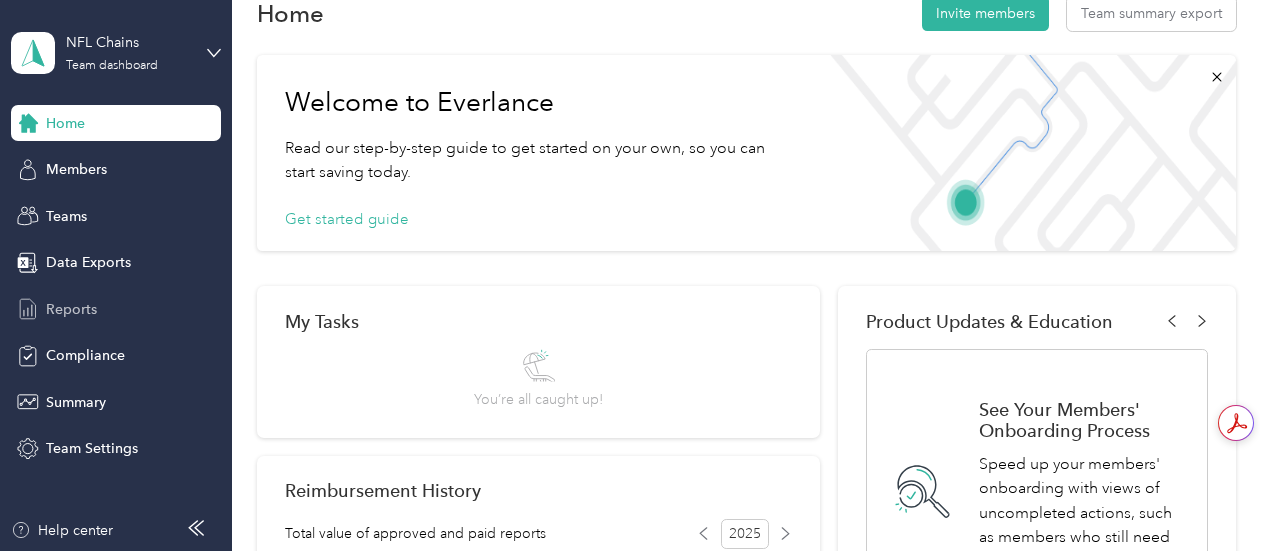 click on "Reports" at bounding box center [71, 309] 